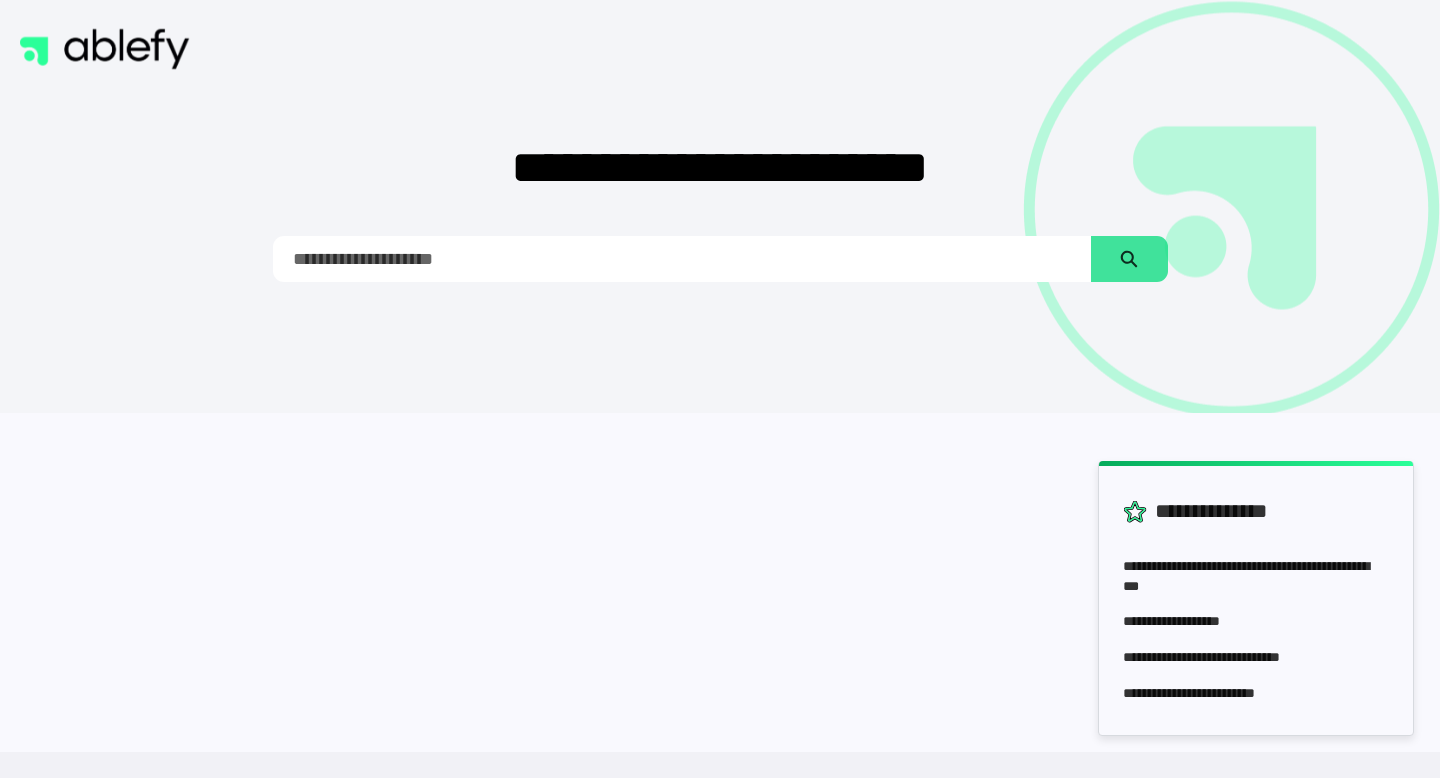 scroll, scrollTop: 0, scrollLeft: 0, axis: both 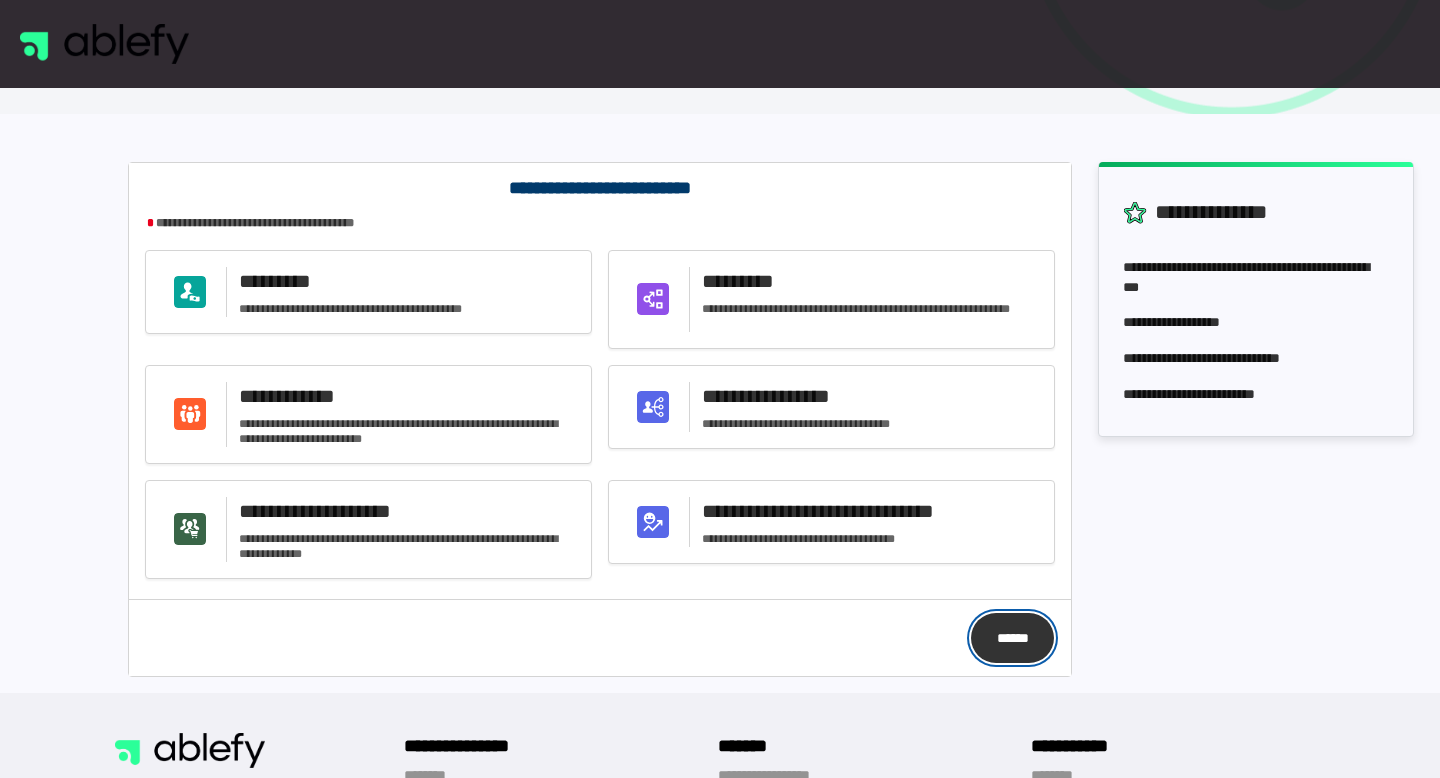 click on "******" 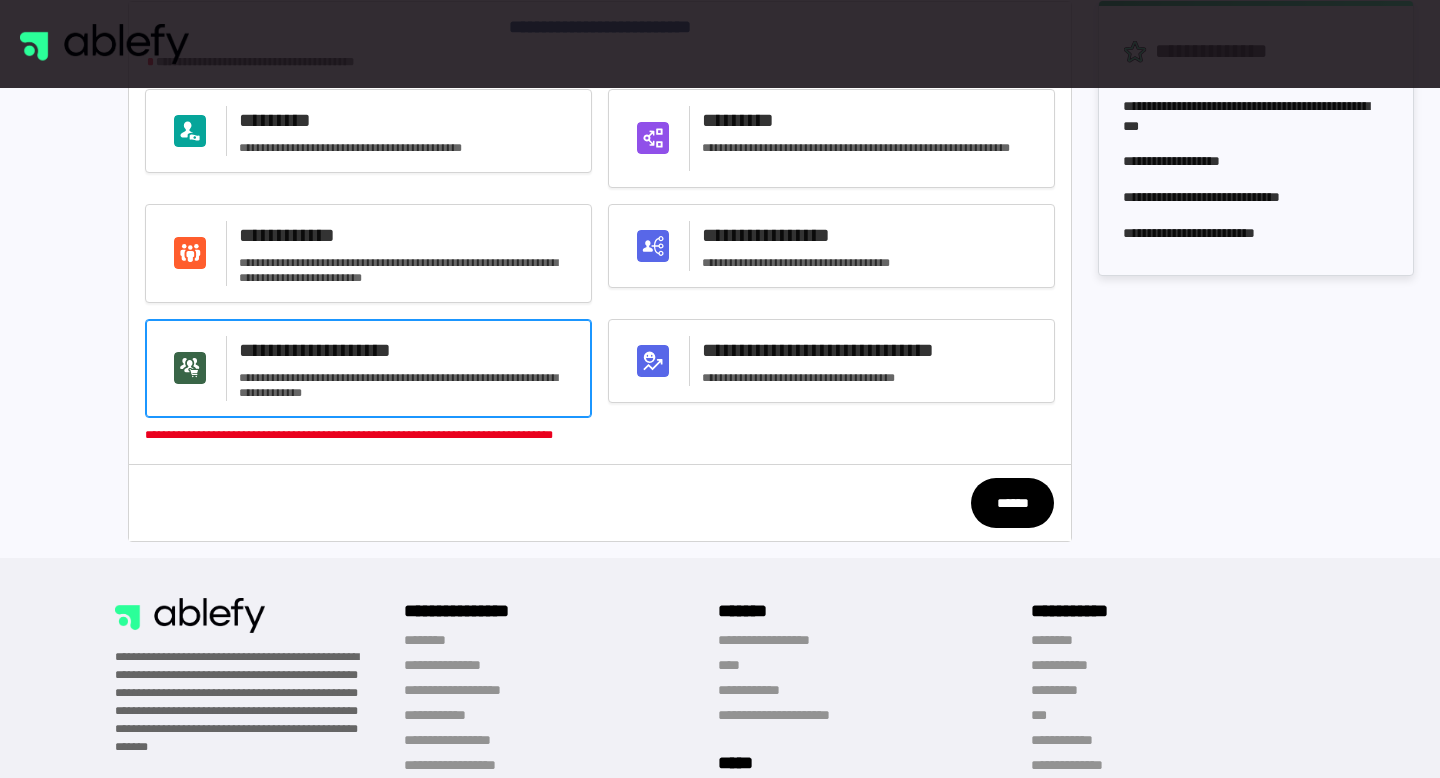 scroll, scrollTop: 461, scrollLeft: 0, axis: vertical 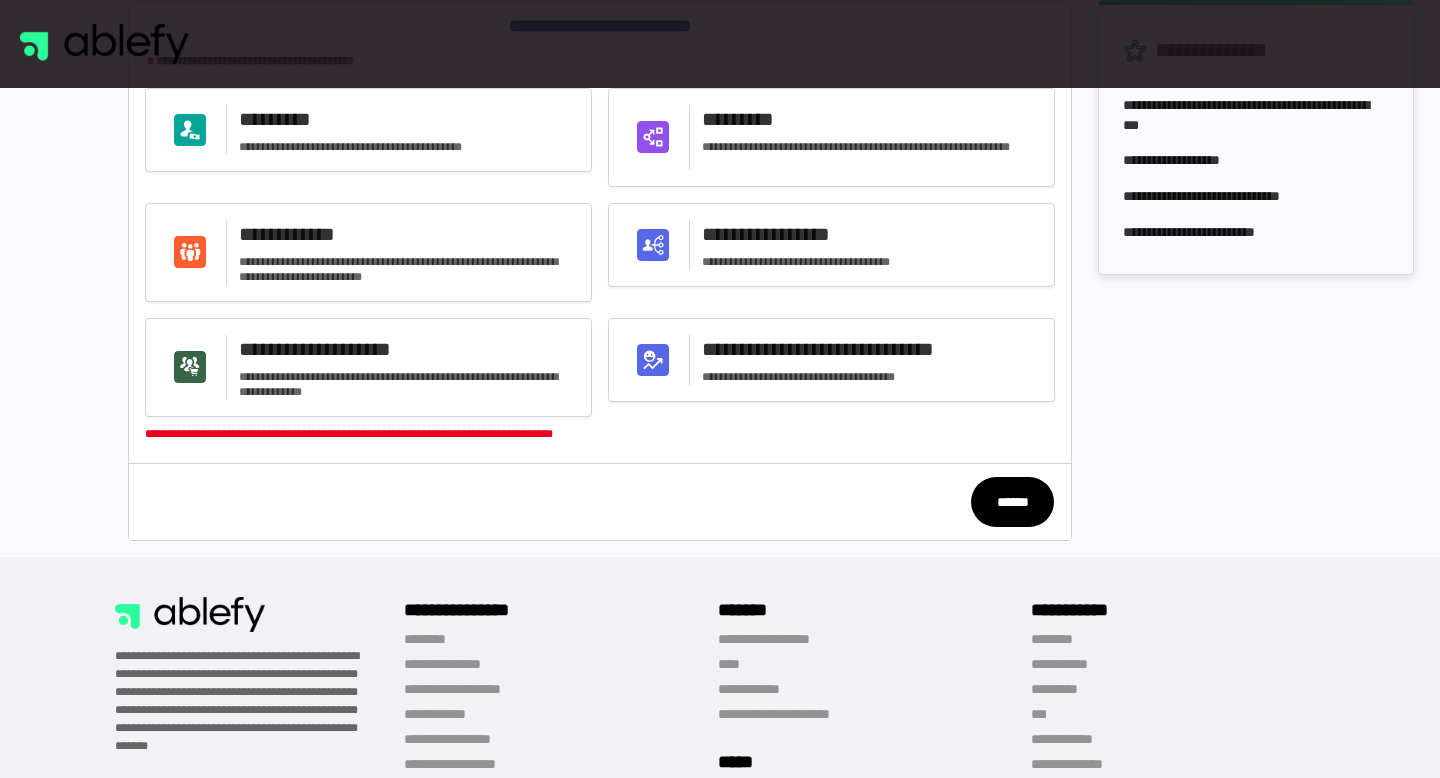 click on "******" 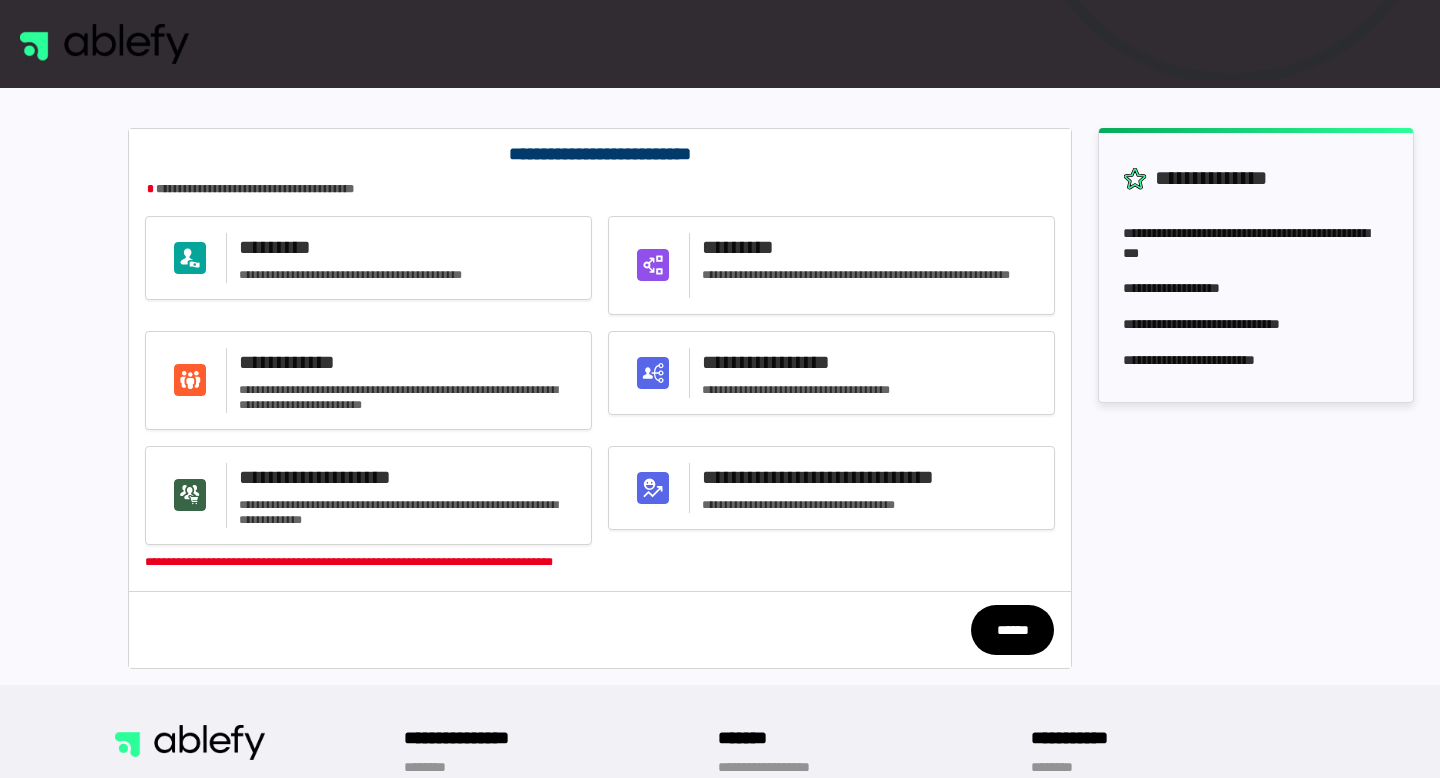 scroll, scrollTop: 299, scrollLeft: 0, axis: vertical 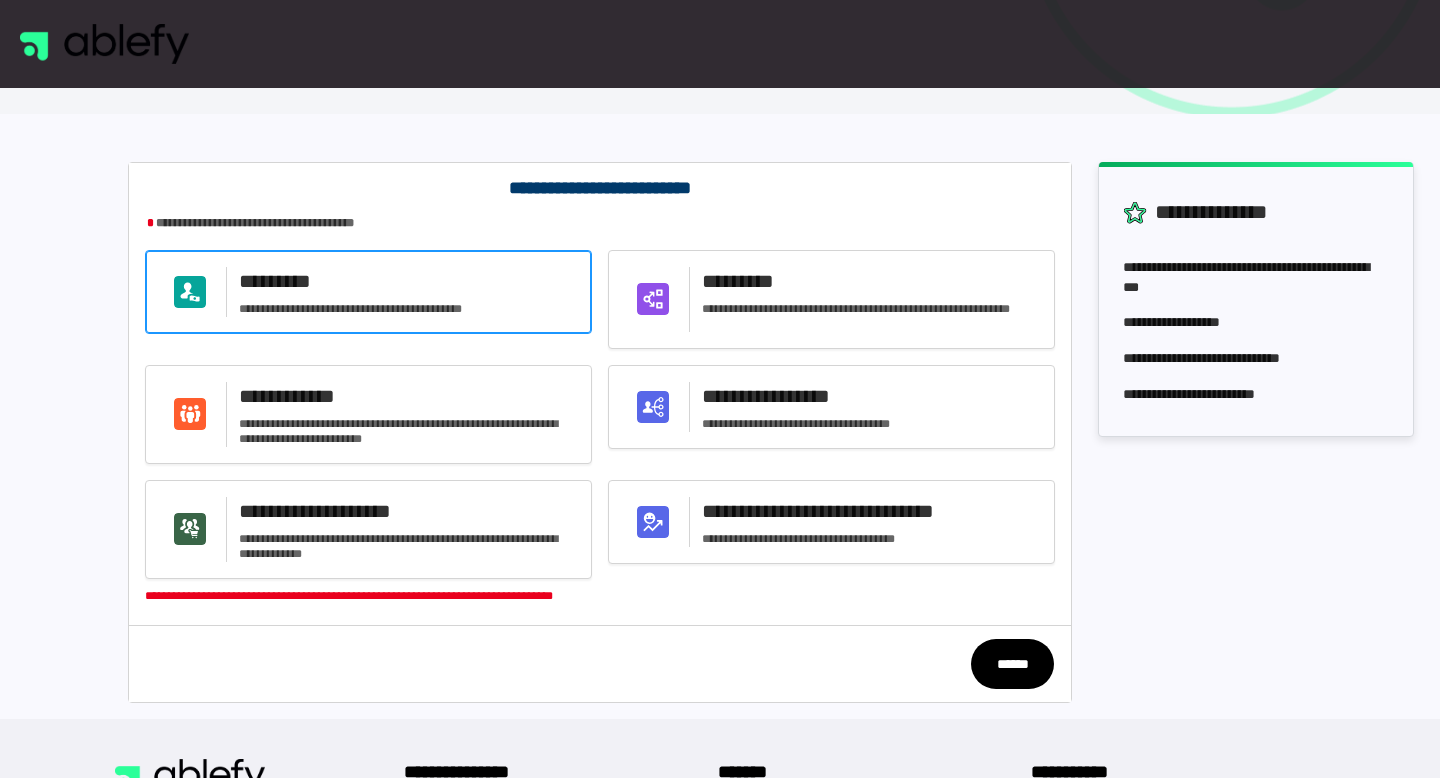 click on "**********" 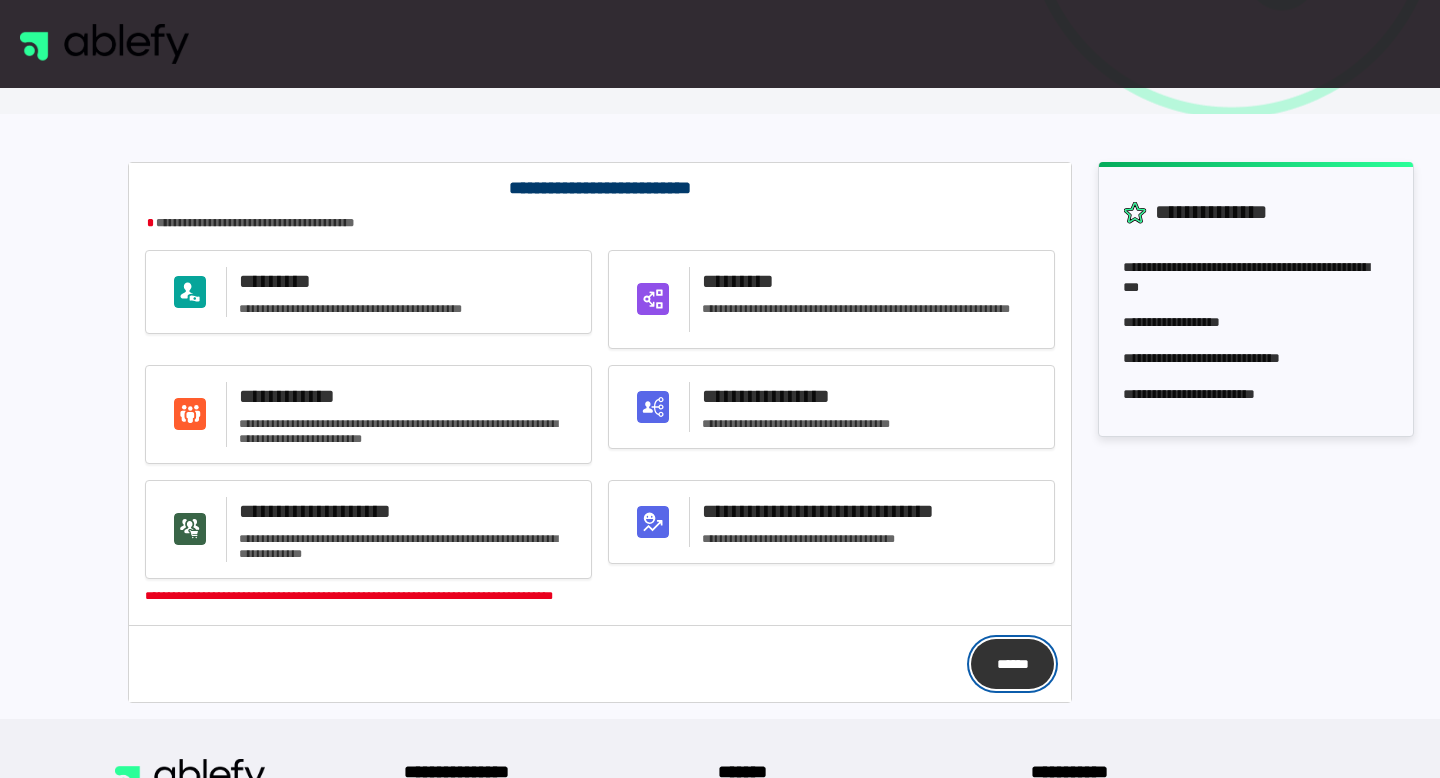 click on "******" 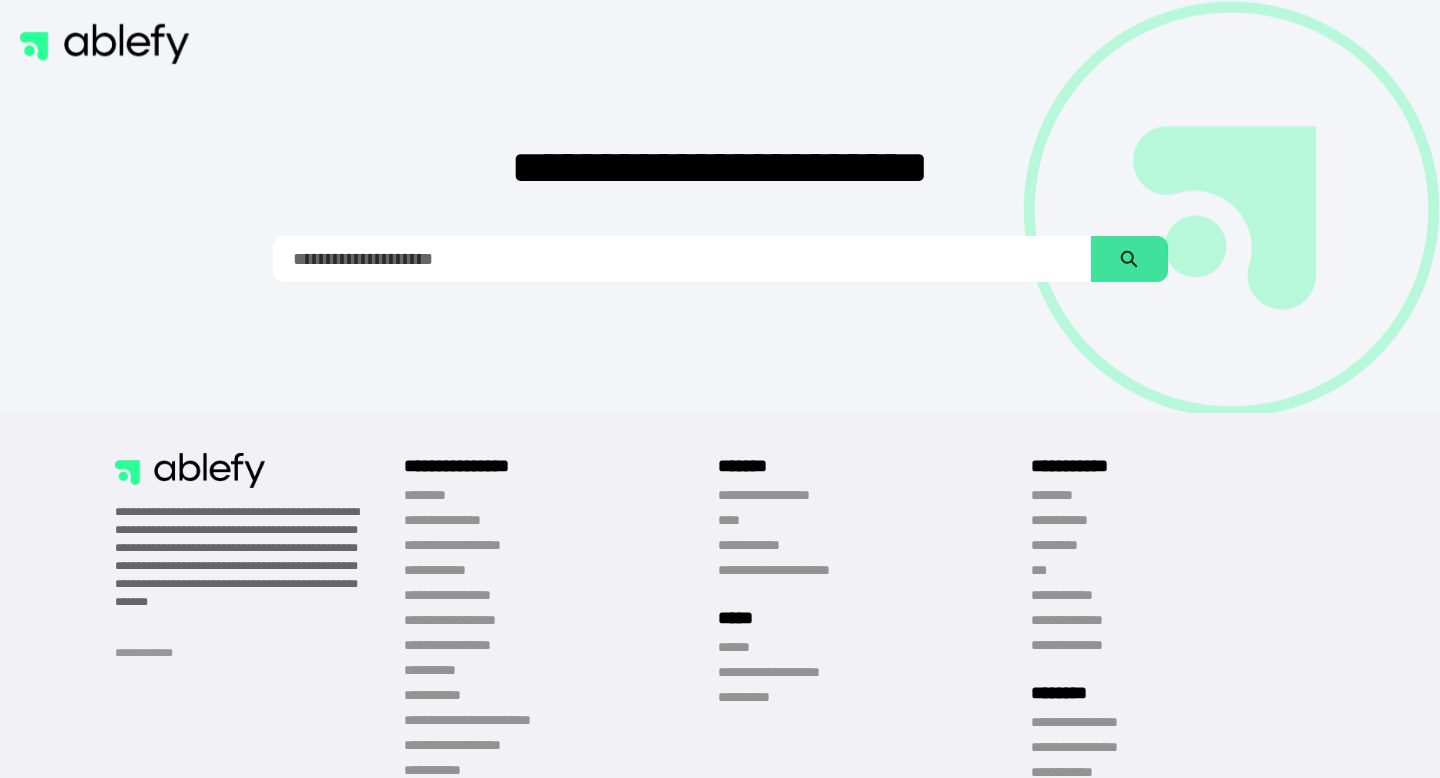 scroll, scrollTop: 0, scrollLeft: 0, axis: both 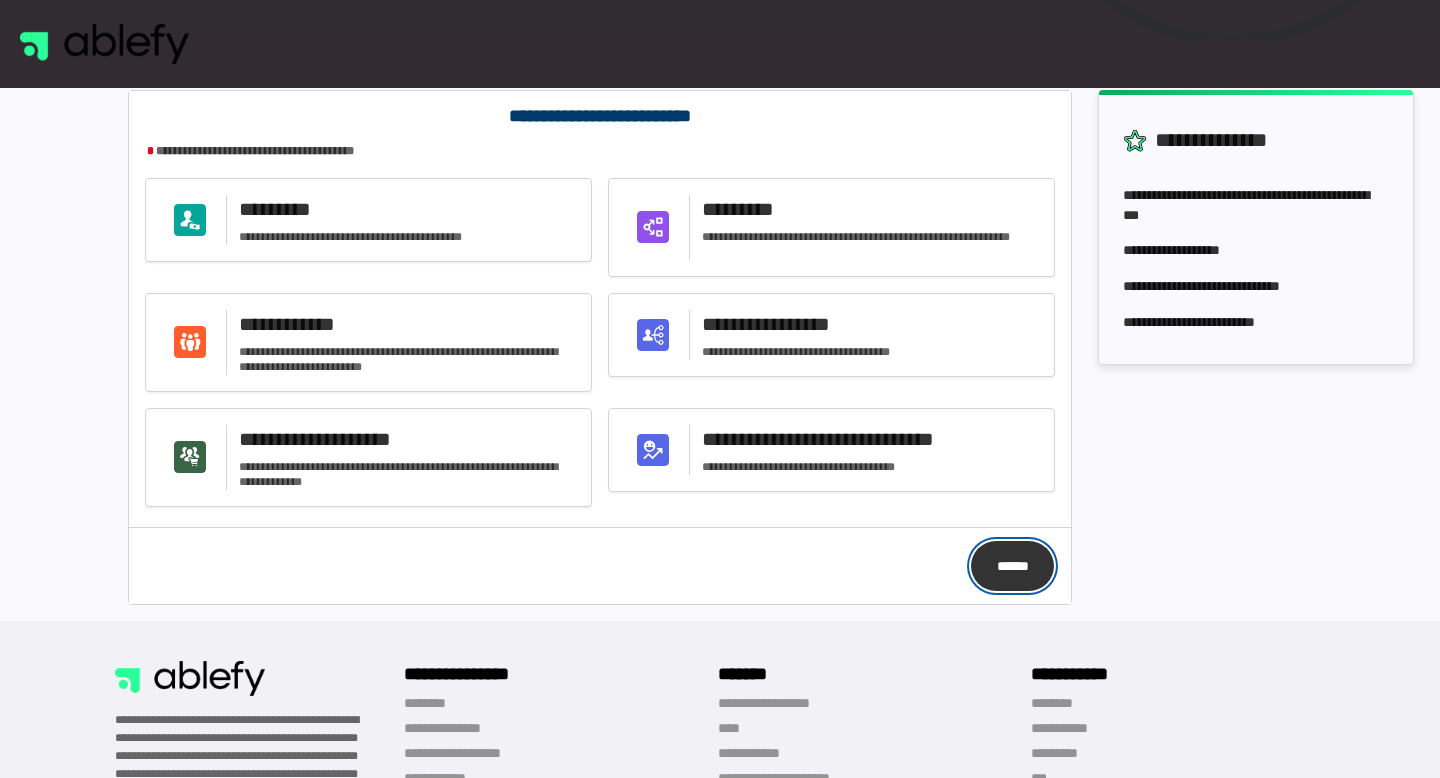 click on "******" 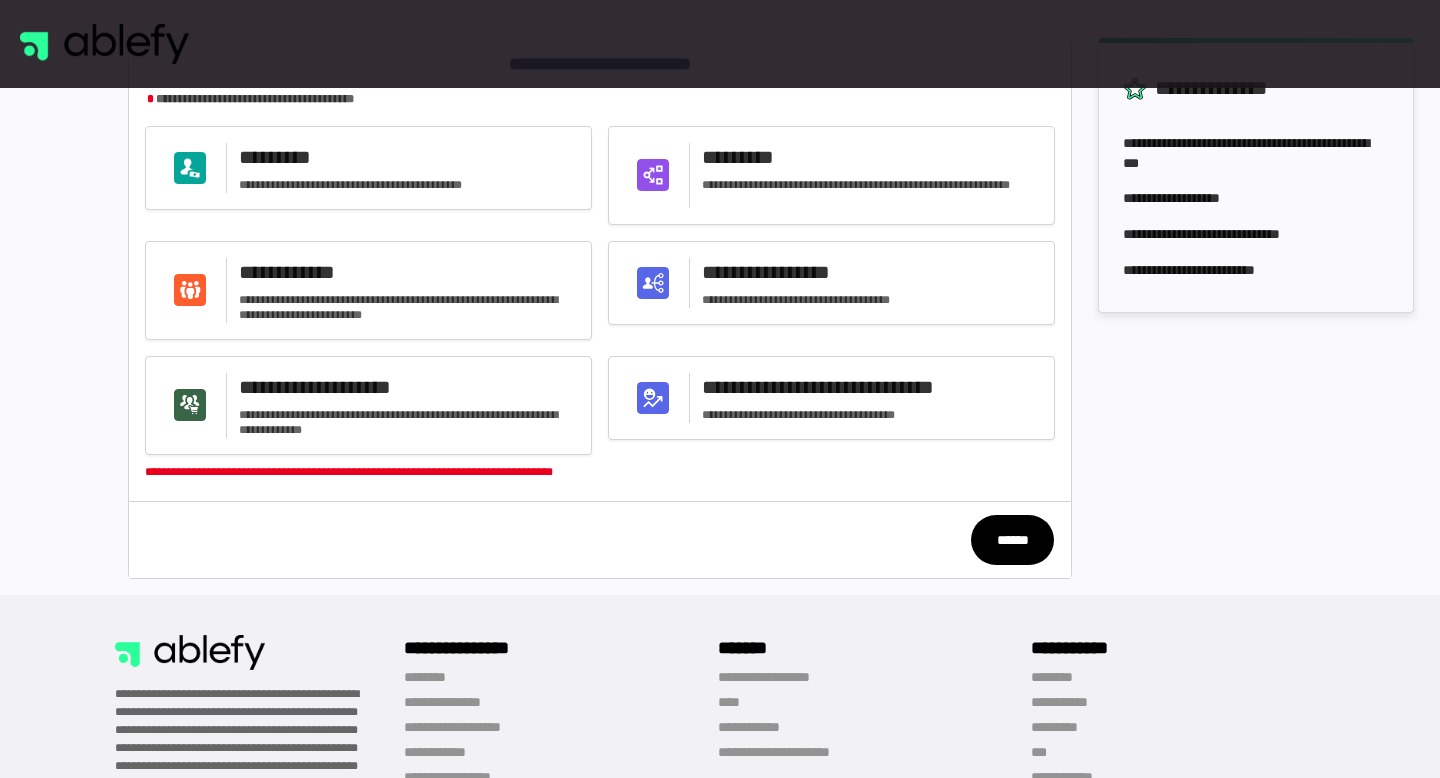 scroll, scrollTop: 499, scrollLeft: 0, axis: vertical 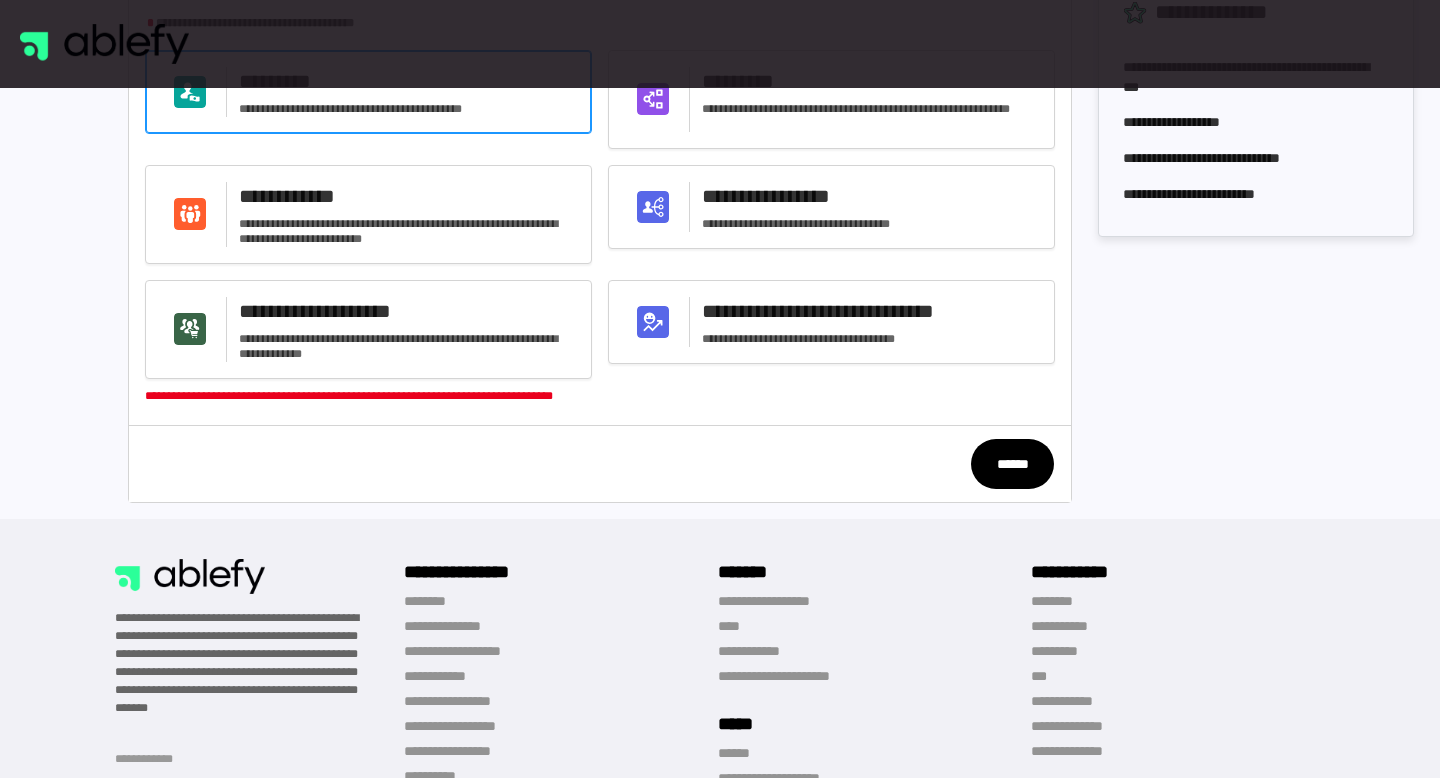 click on "**********" 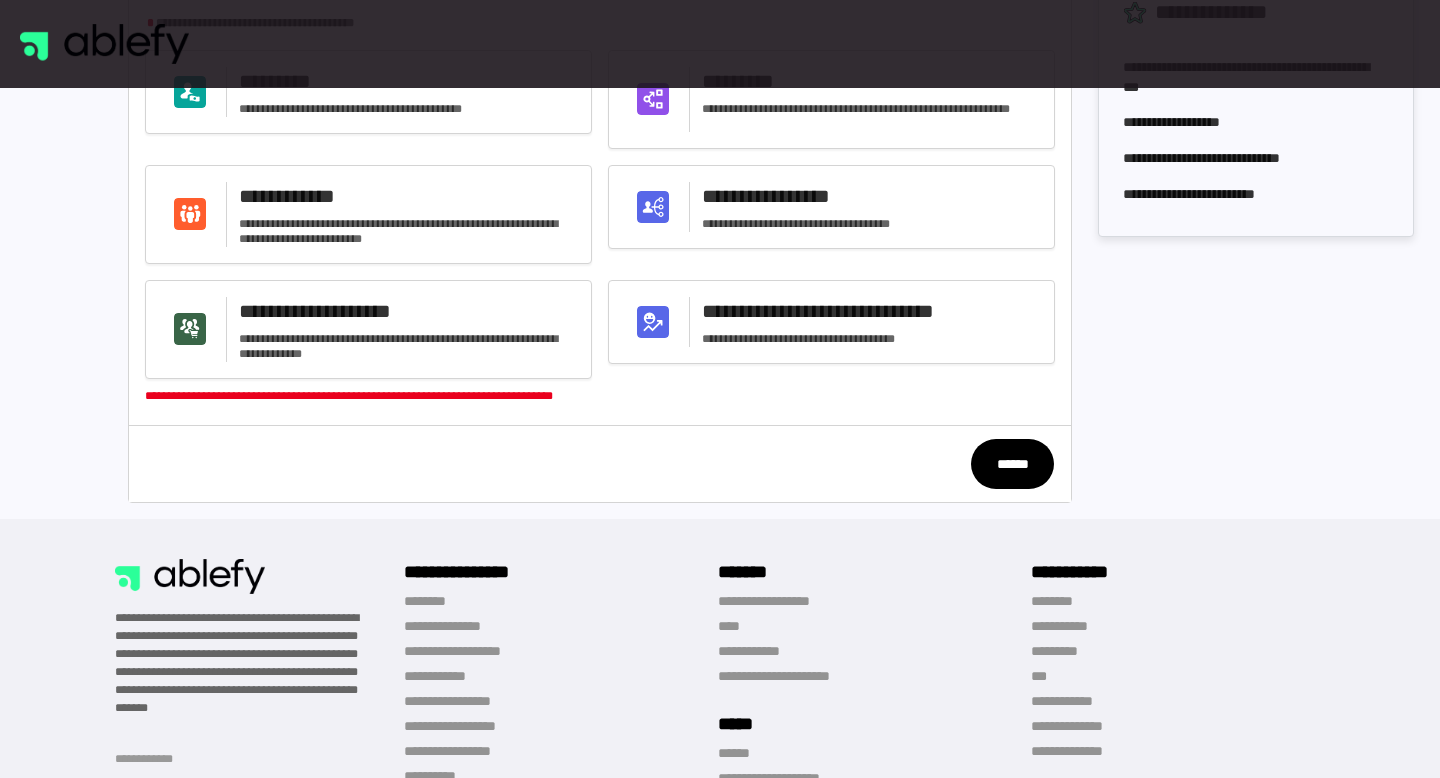 click on "******" 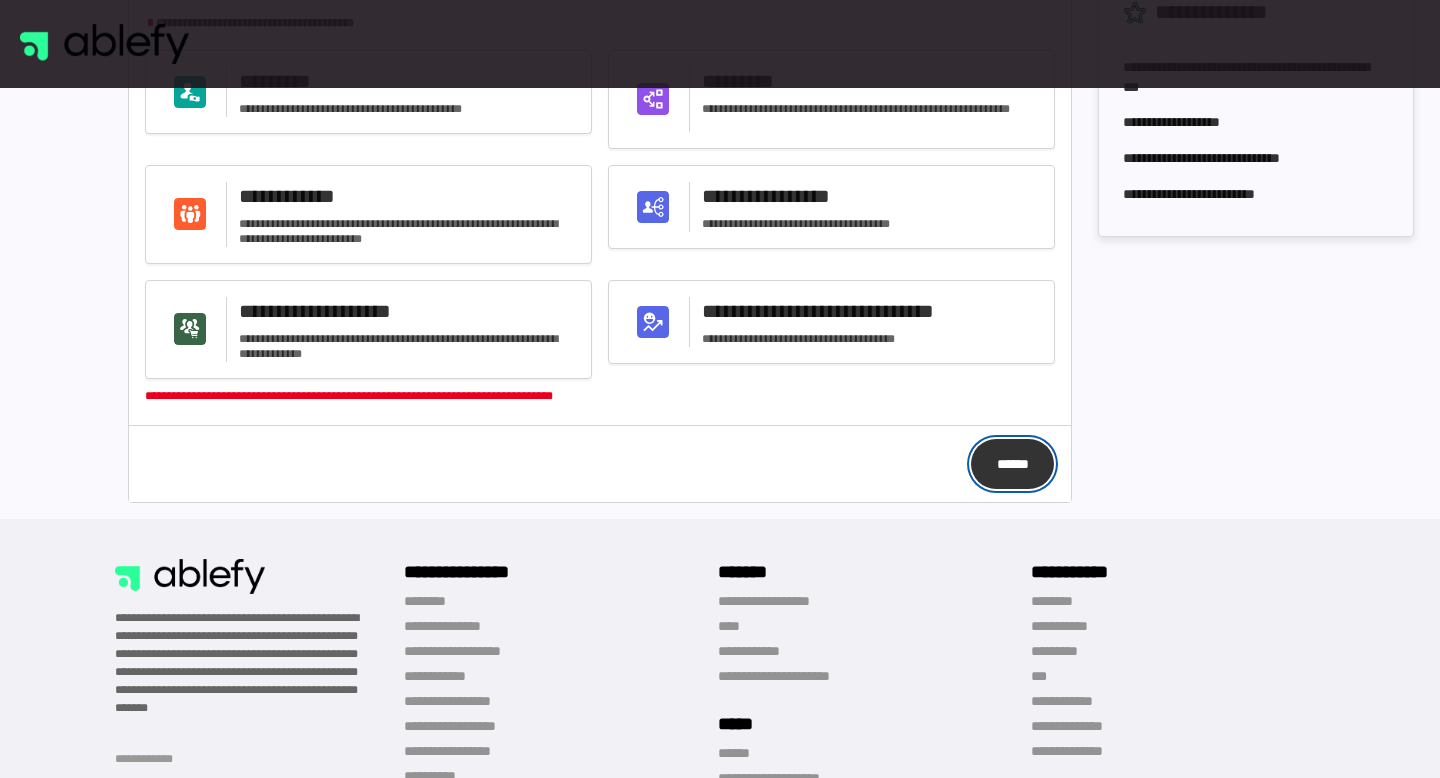 click on "******" 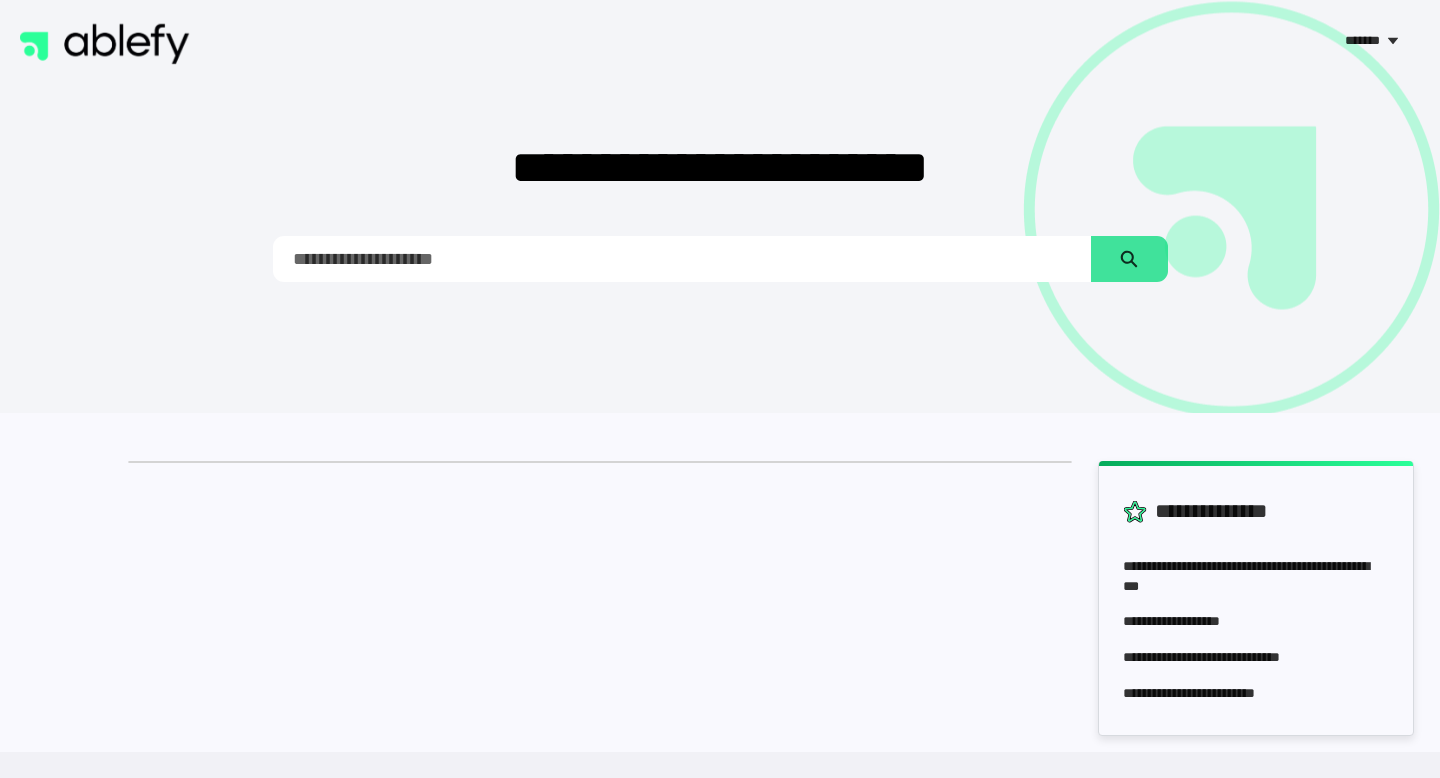scroll, scrollTop: 0, scrollLeft: 0, axis: both 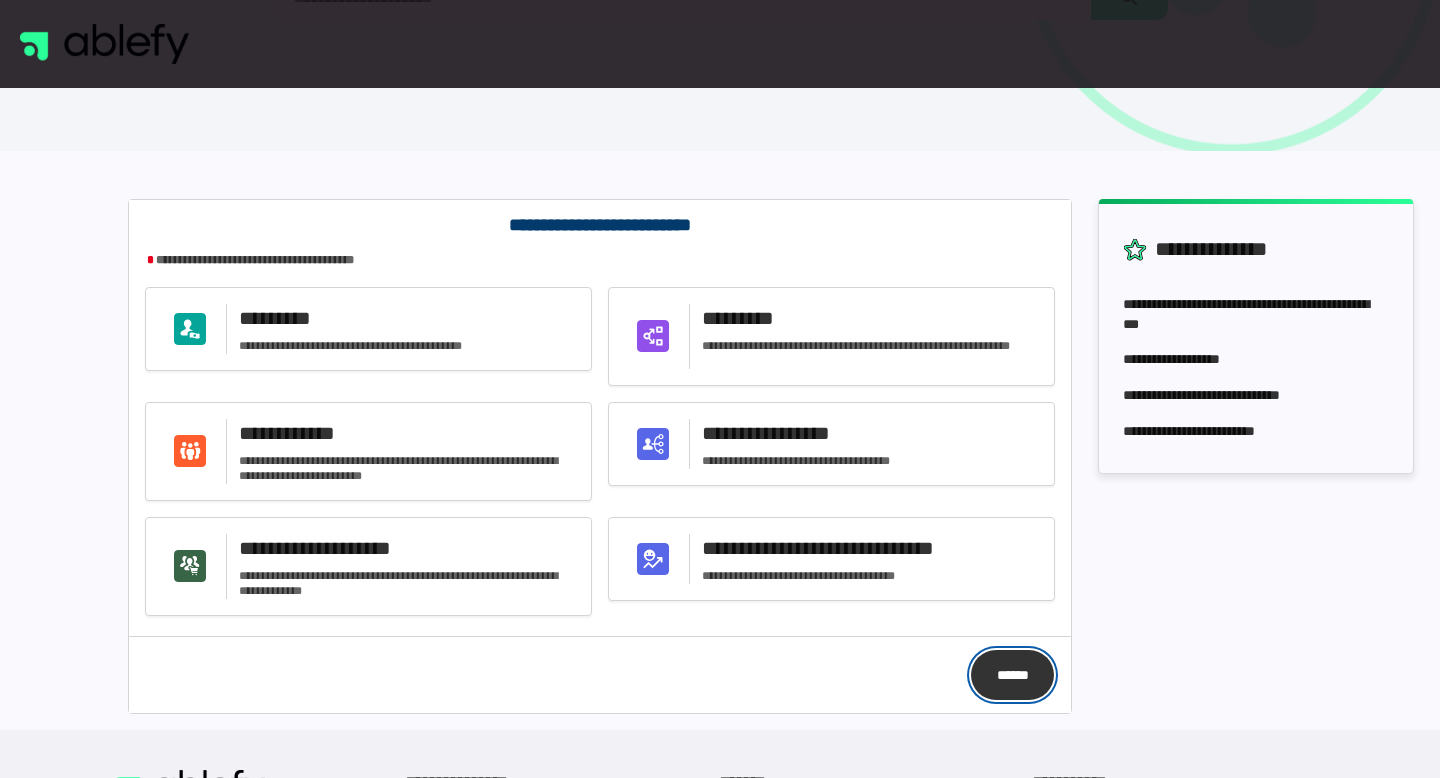 click on "******" 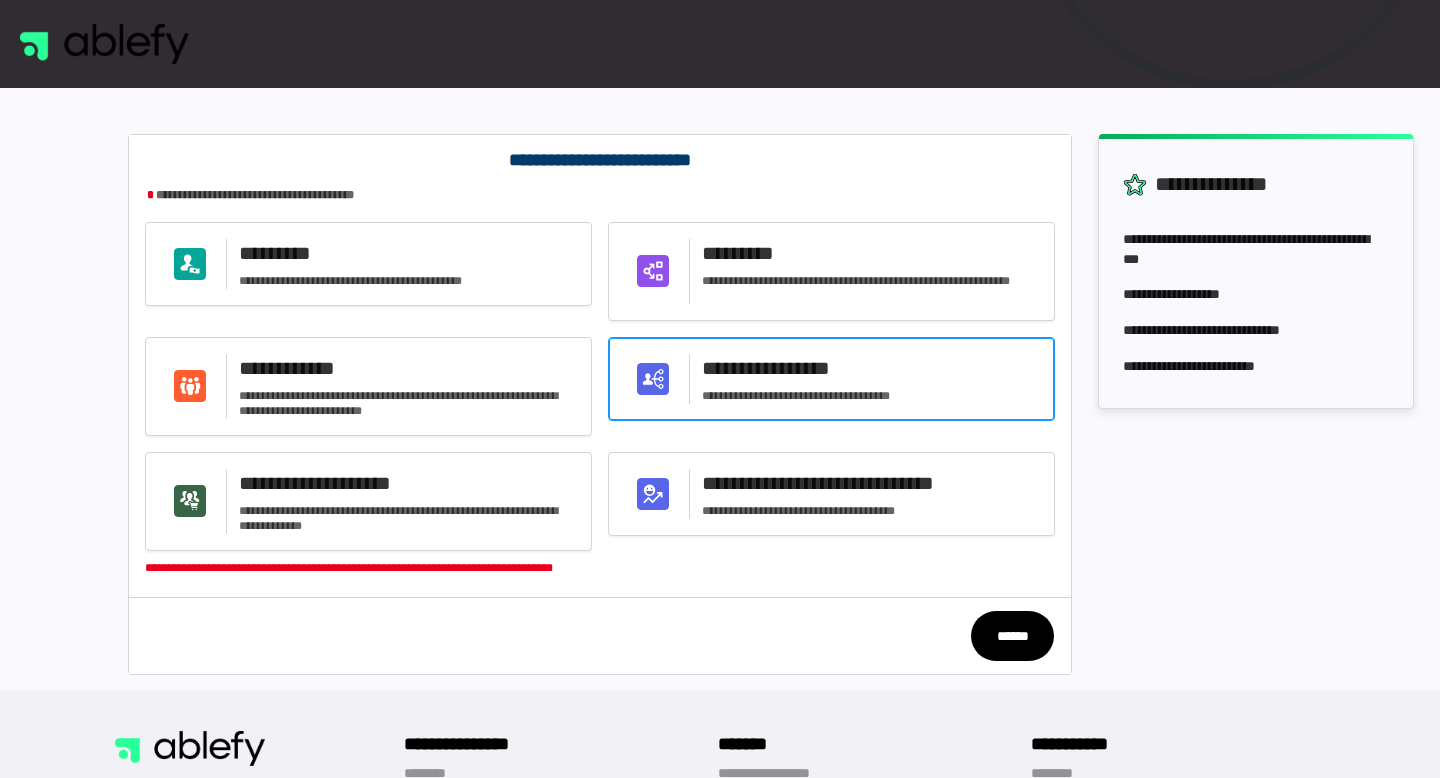 scroll, scrollTop: 369, scrollLeft: 0, axis: vertical 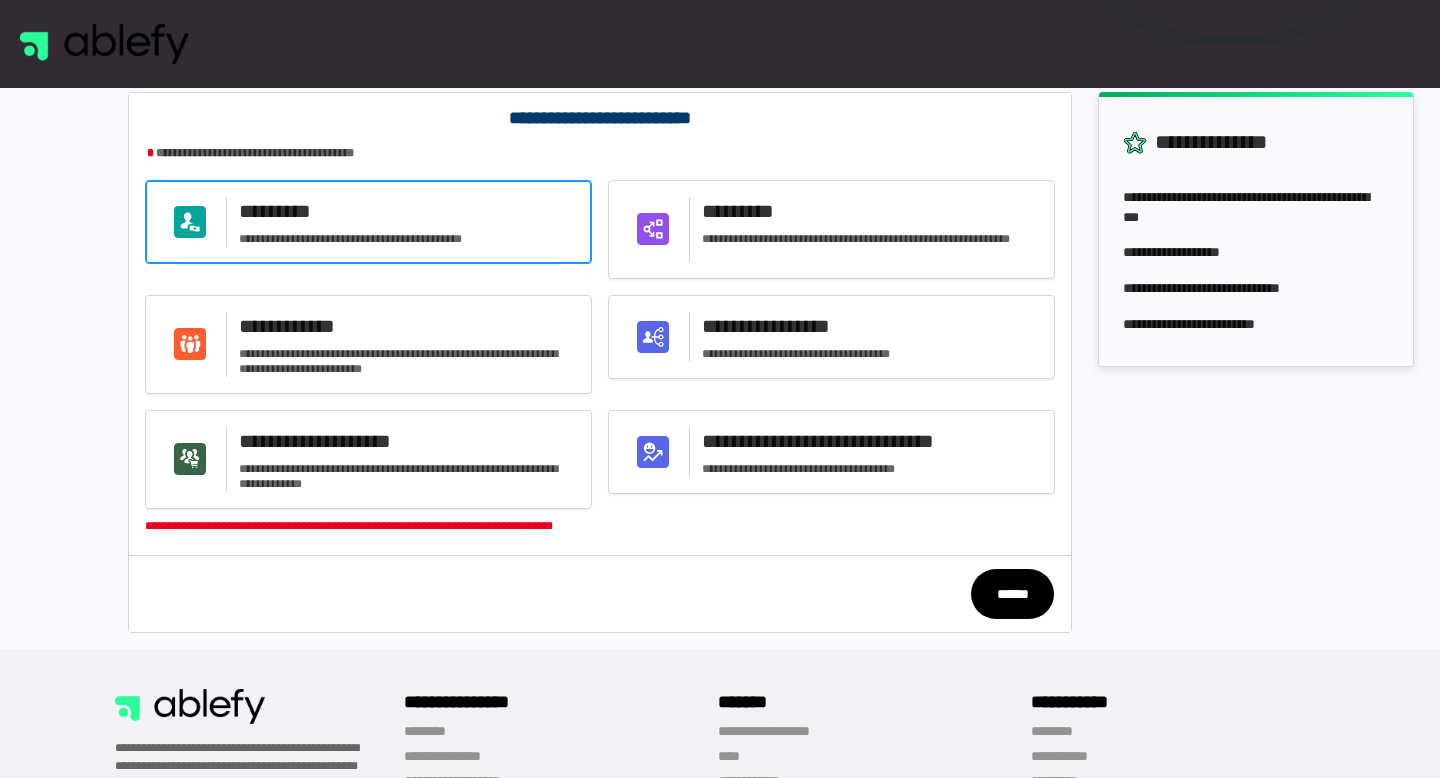 click on "*********" 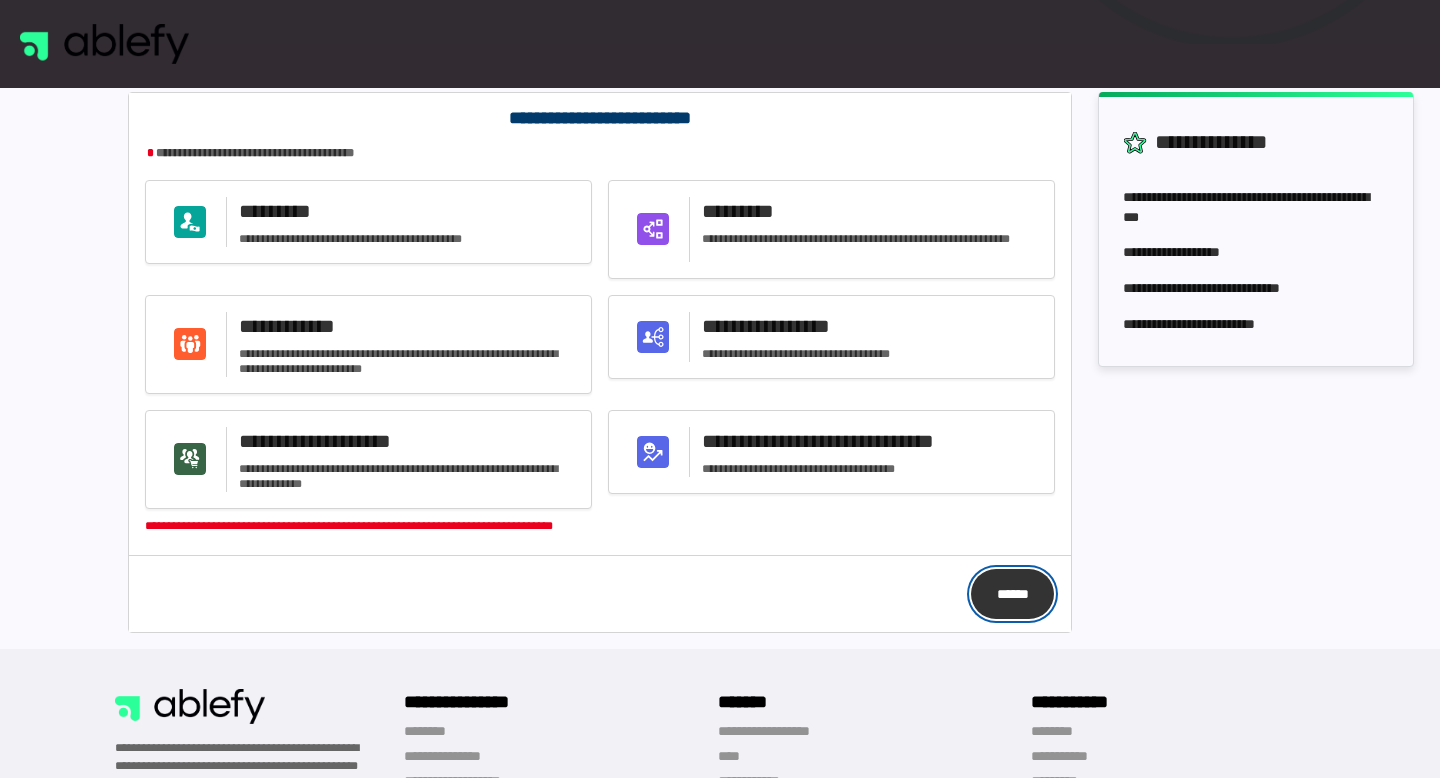 click on "******" 